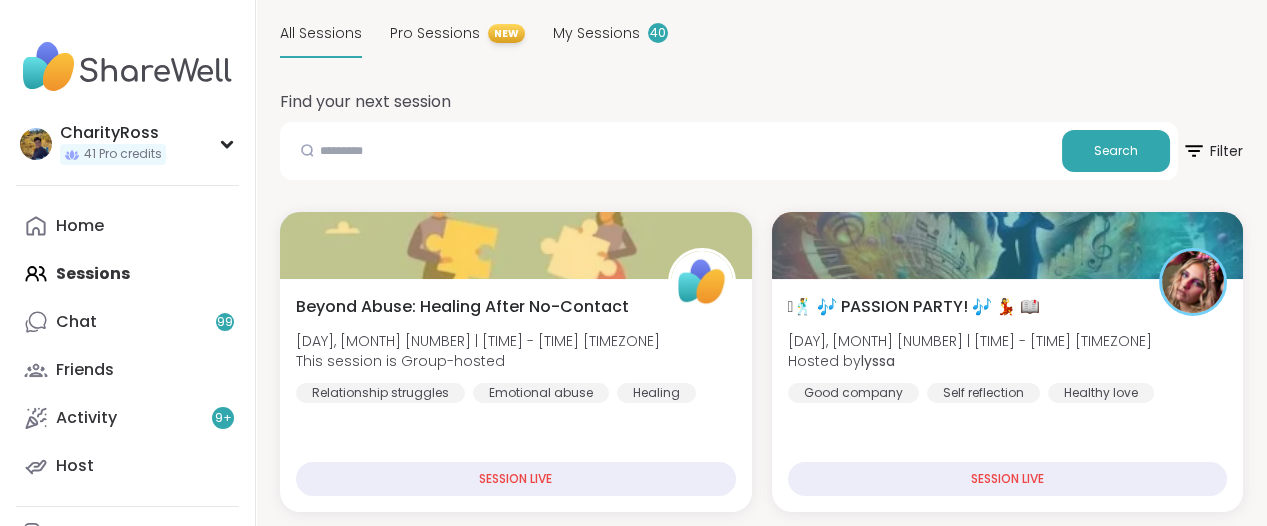 scroll, scrollTop: 202, scrollLeft: 0, axis: vertical 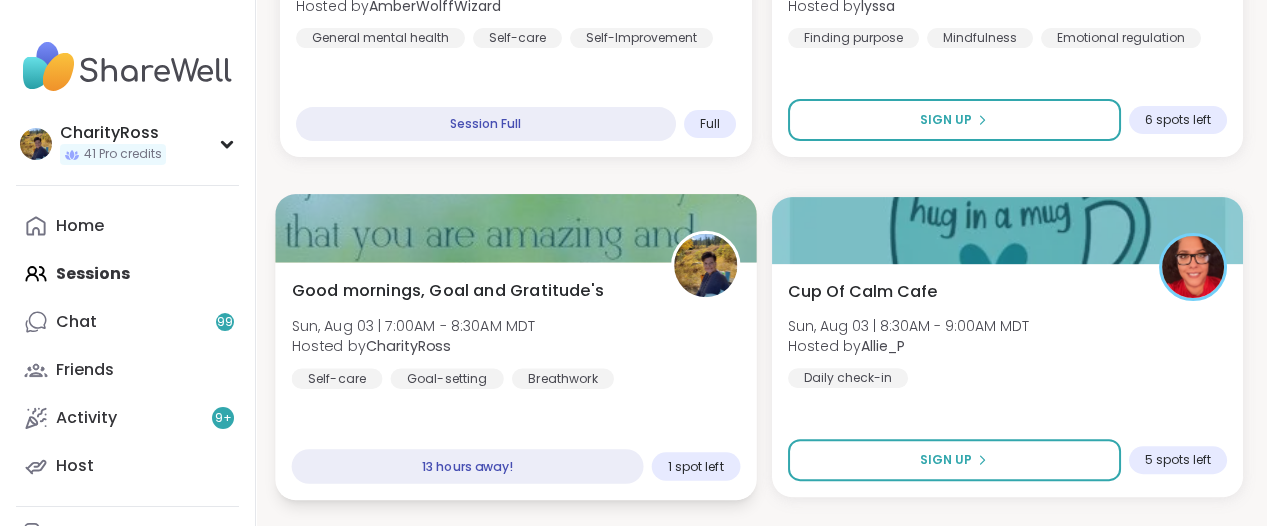 click at bounding box center (515, 228) 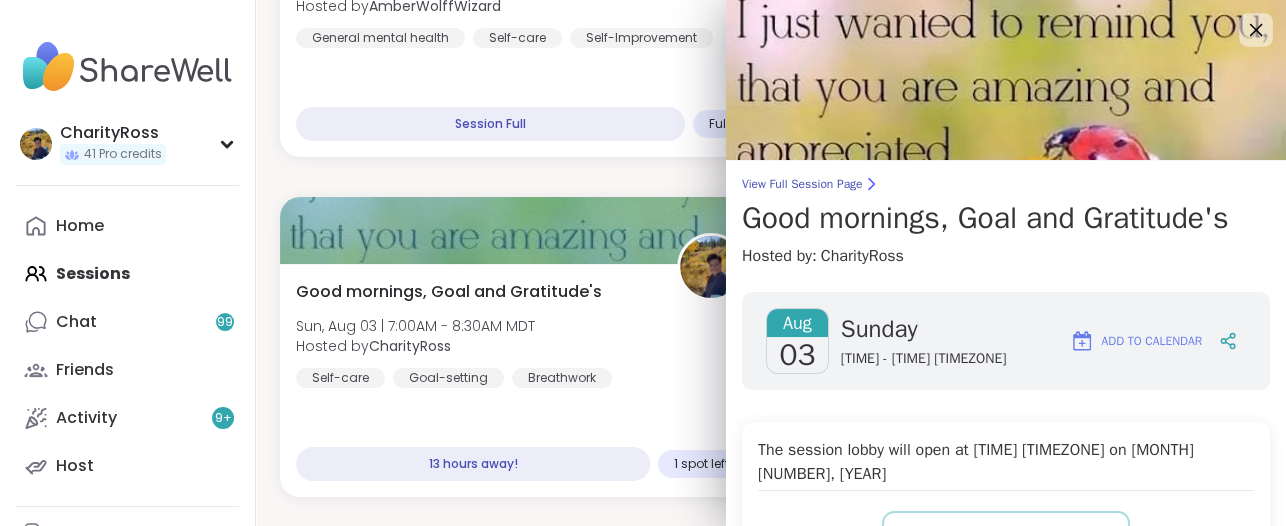 click 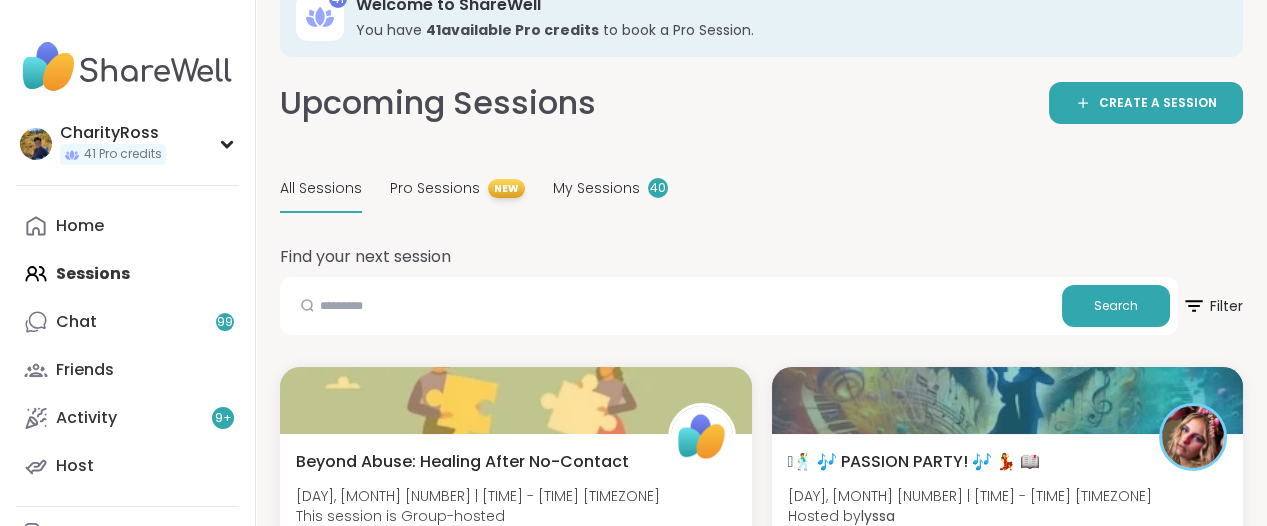scroll, scrollTop: 34, scrollLeft: 0, axis: vertical 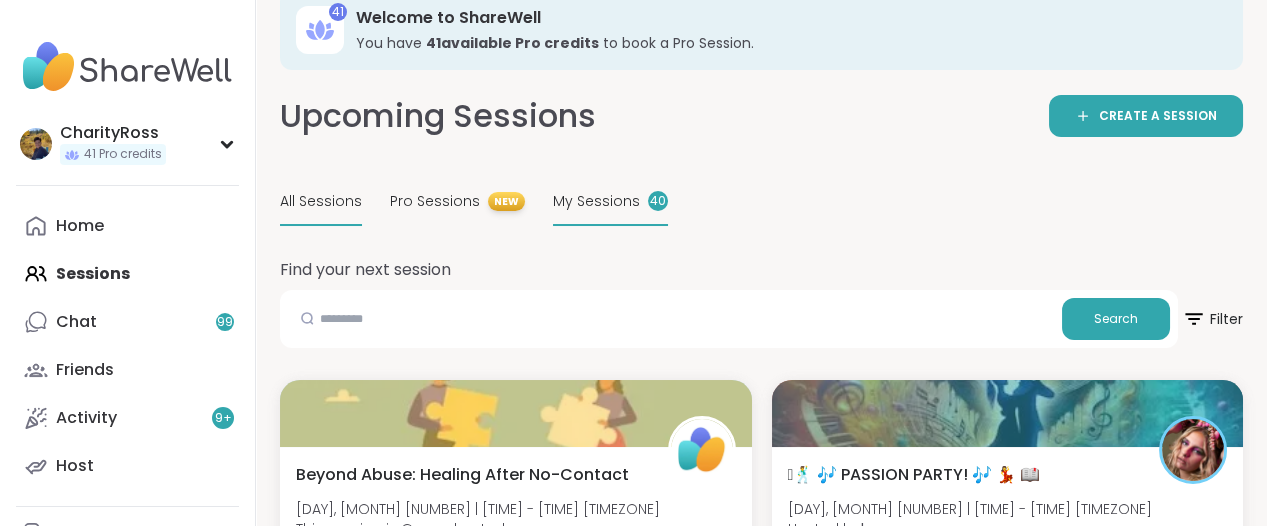 click on "My Sessions 40" at bounding box center (610, 202) 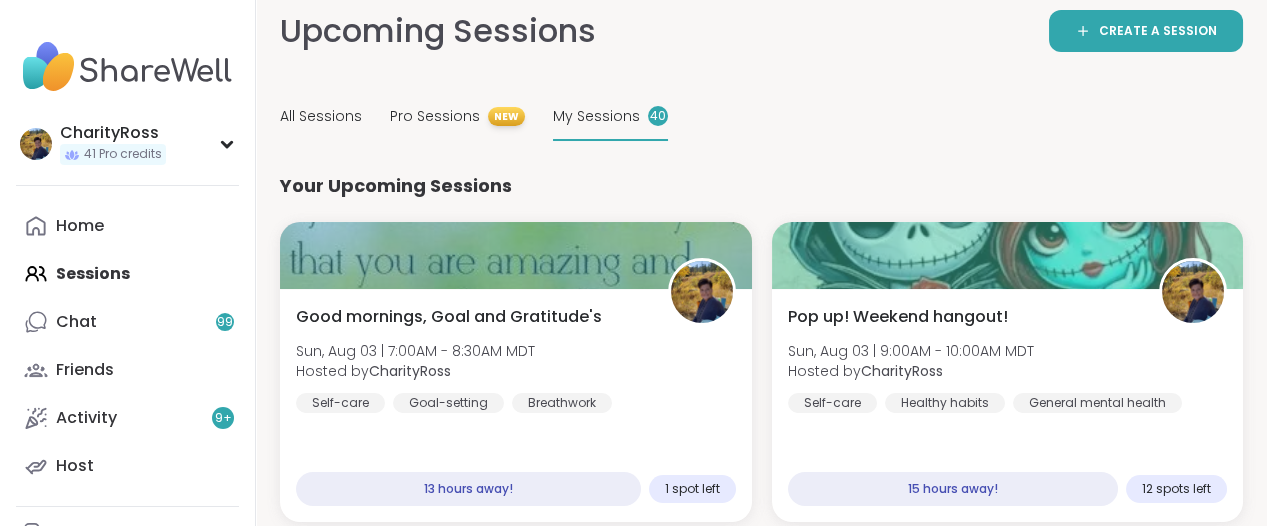 scroll, scrollTop: 284, scrollLeft: 0, axis: vertical 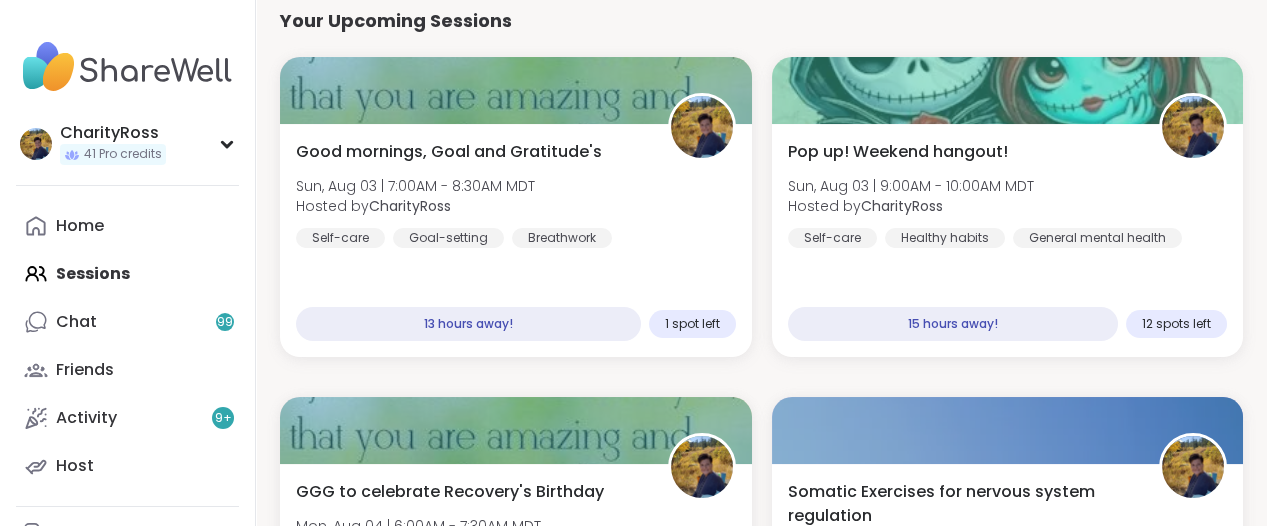 click on "Good mornings, Goal and Gratitude's  Sun, Aug 03 | 7:00AM - 8:30AM MDT Hosted by  CharityRoss Self-care Goal-setting Breathwork 13 hours away! 1 spot left" at bounding box center (516, 240) 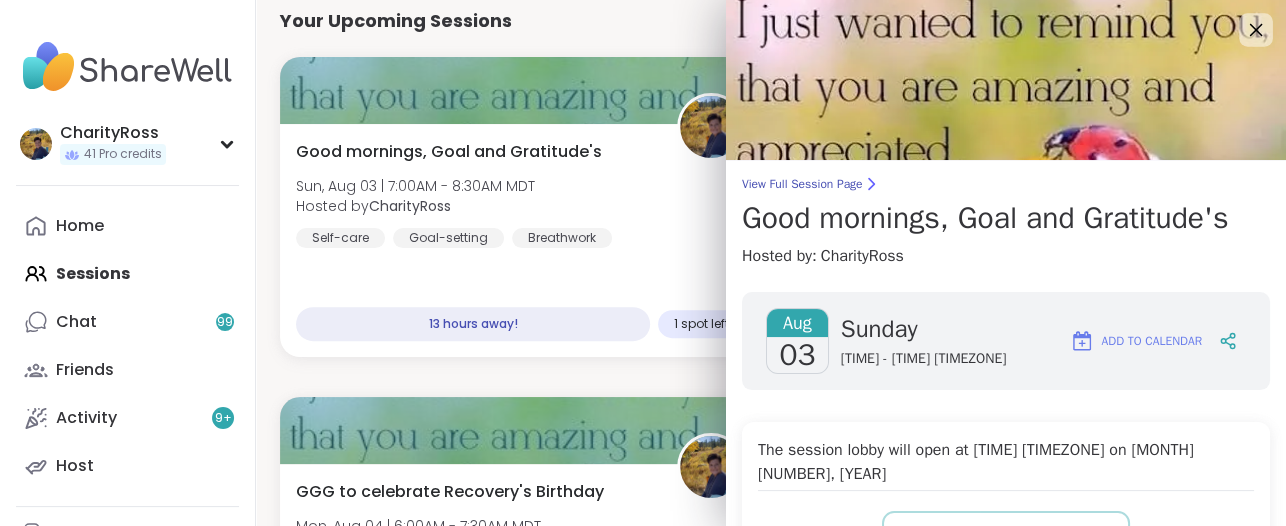 click 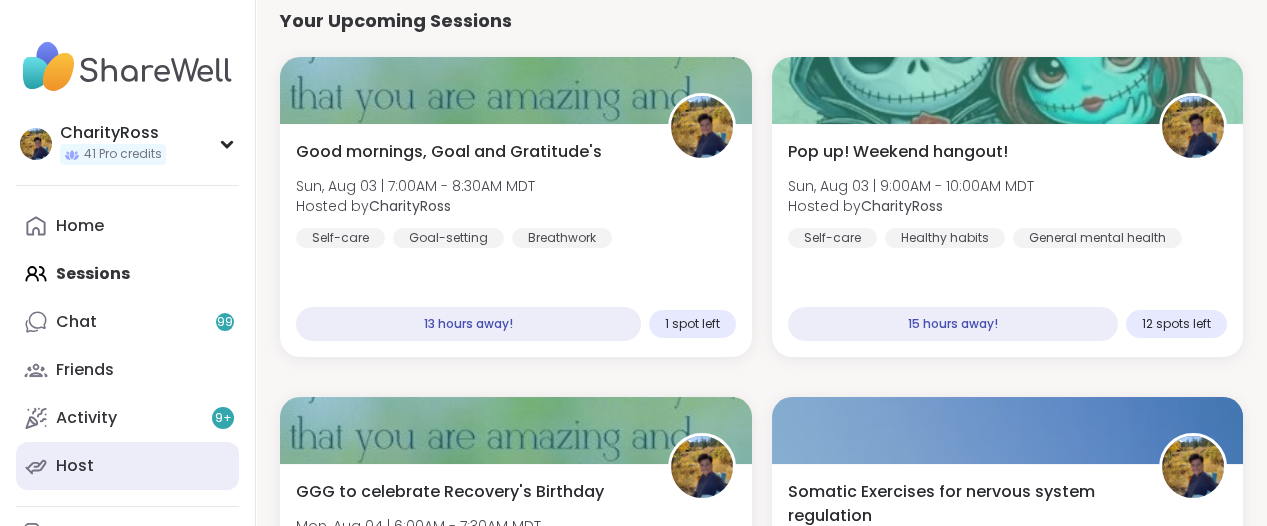 click on "Host" at bounding box center [127, 466] 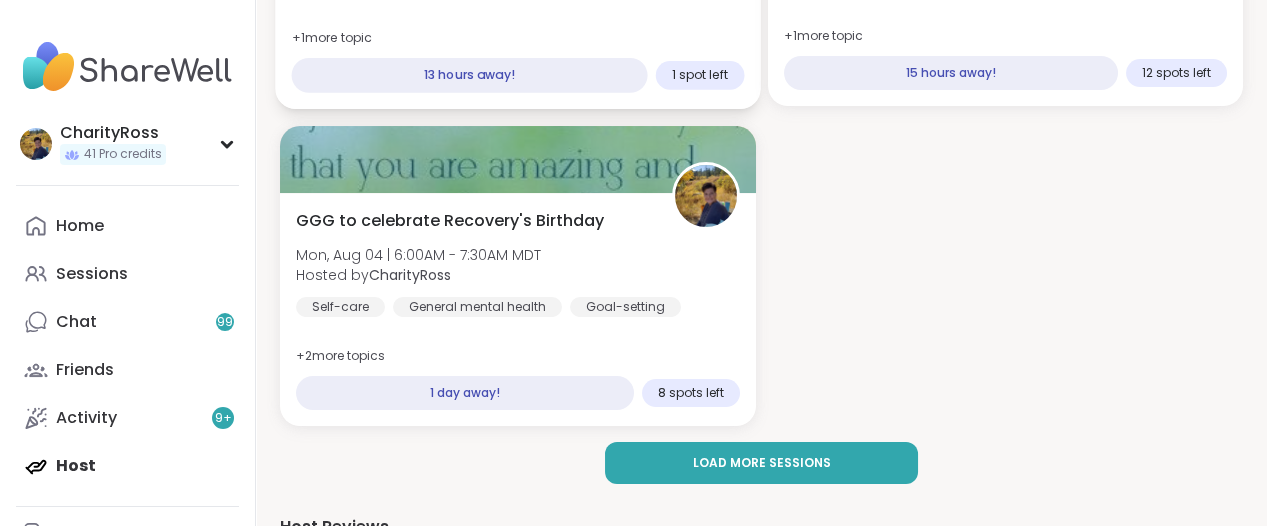 scroll, scrollTop: 250, scrollLeft: 0, axis: vertical 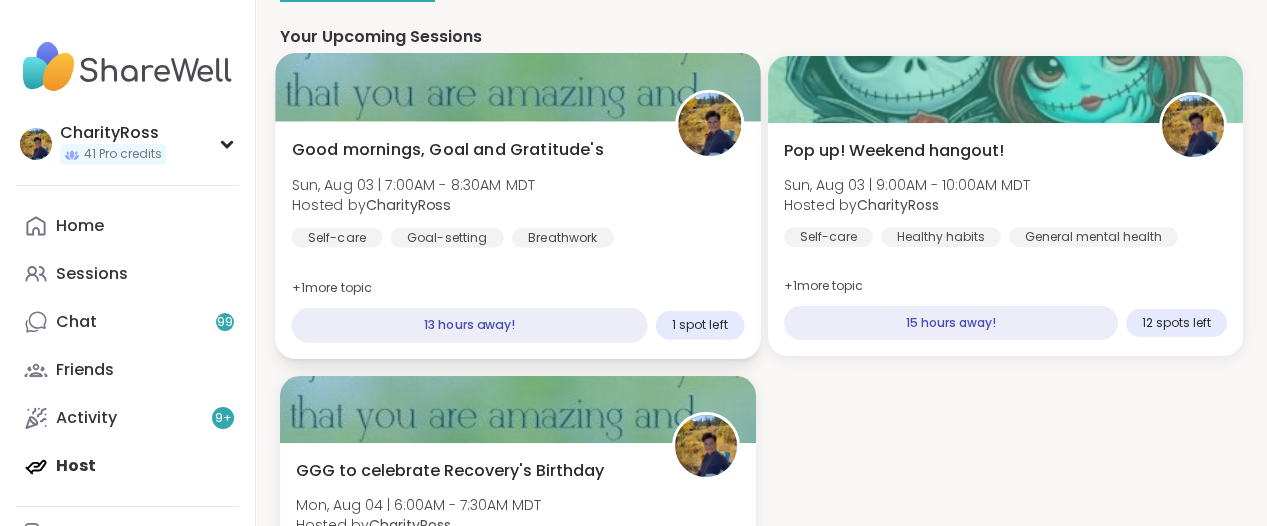 click on "Sun, Aug 03 | 7:00AM - 8:30AM MDT" at bounding box center [414, 185] 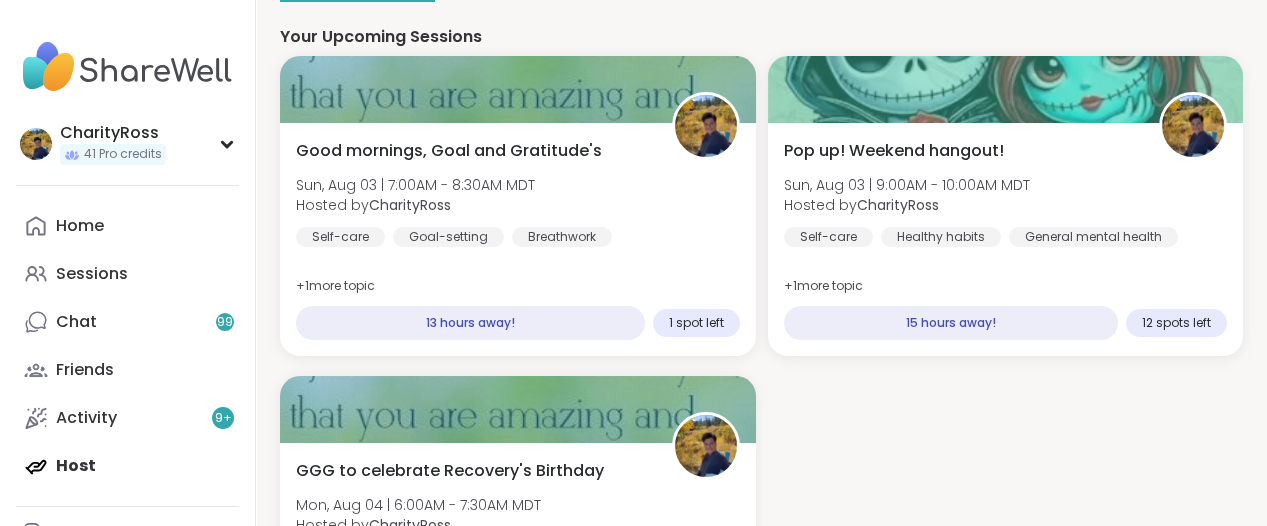 click on "Home Sessions Chat 99 Friends Activity 9 + Host" at bounding box center (127, 346) 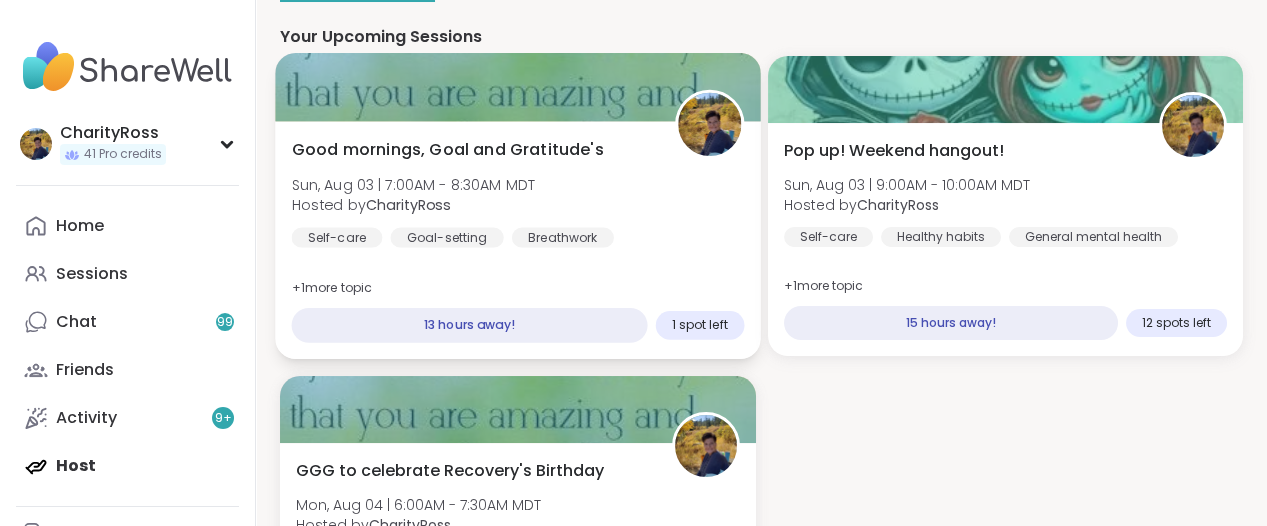 click on "Good mornings, Goal and Gratitude's  Sun, Aug 03 | 7:00AM - 8:30AM MDT Hosted by  CharityRoss Self-care Goal-setting Breathwork + 1  more topic" at bounding box center (518, 193) 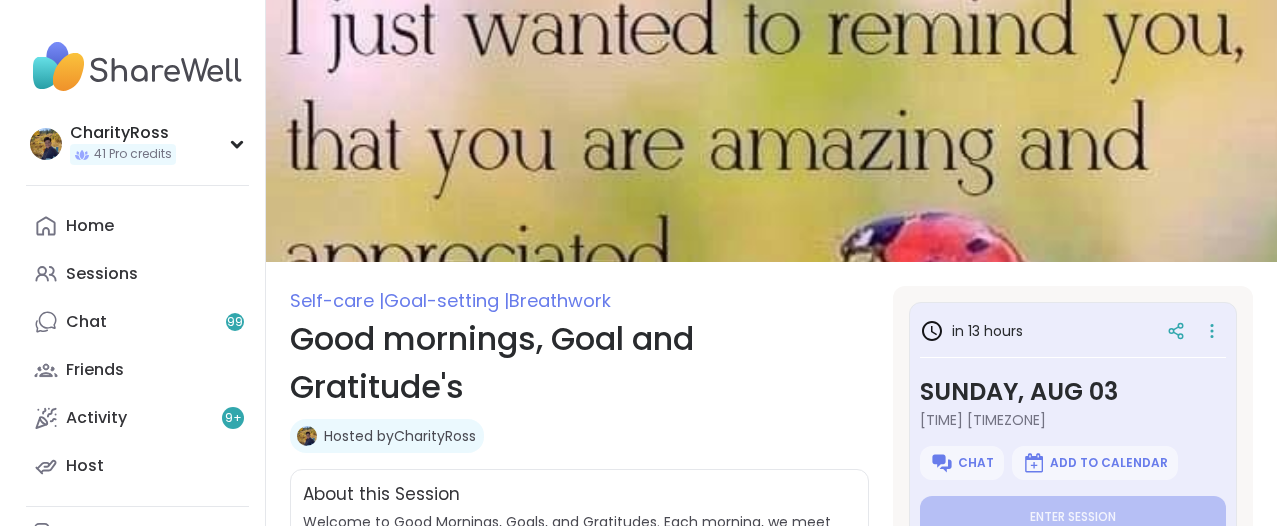 scroll, scrollTop: 0, scrollLeft: 0, axis: both 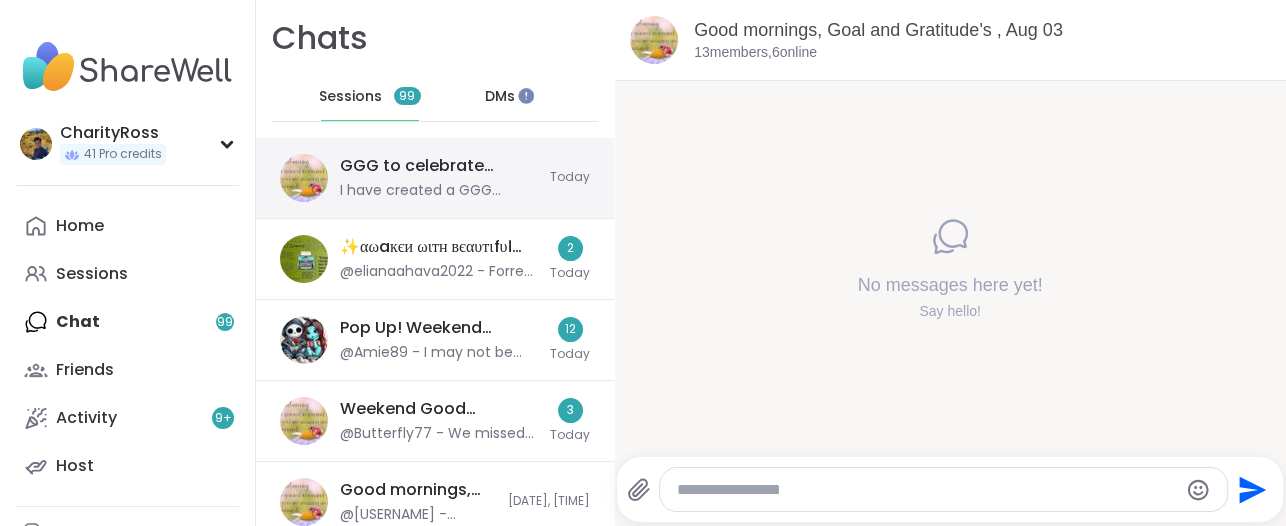 click on "Today" at bounding box center [570, 177] 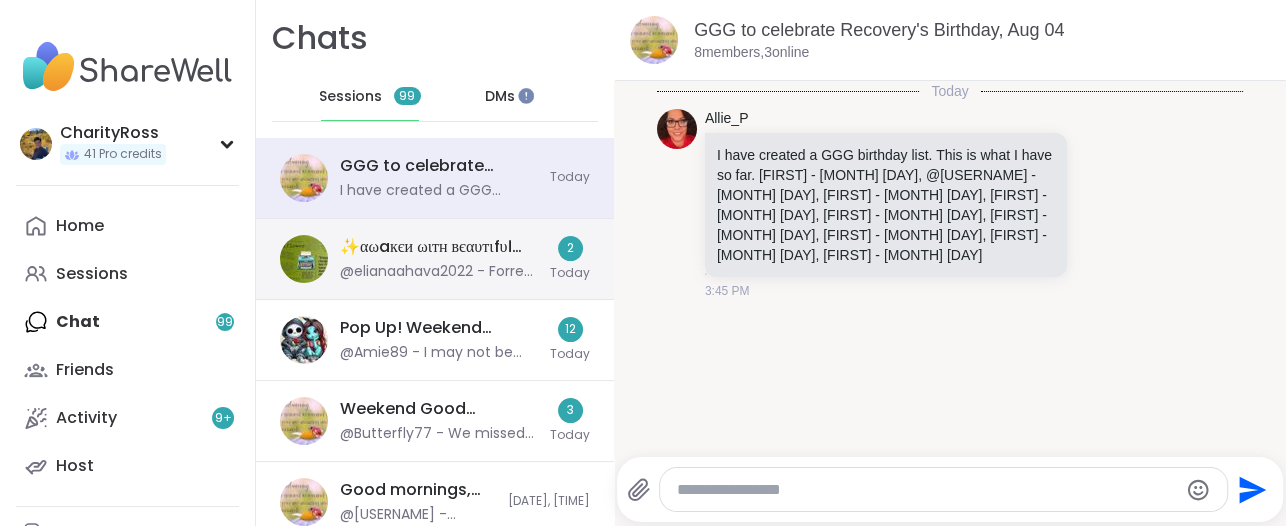 click on "✨αωaкєи ωιтн вєαυтιfυℓ ѕσυℓѕ✨, Aug 02" at bounding box center (439, 247) 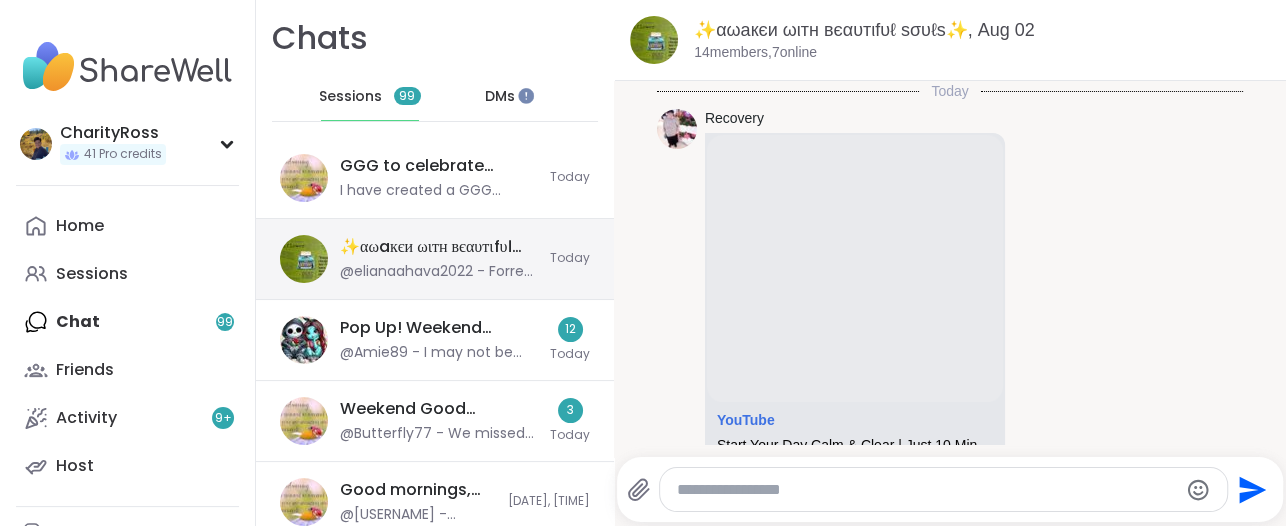 scroll, scrollTop: 9689, scrollLeft: 0, axis: vertical 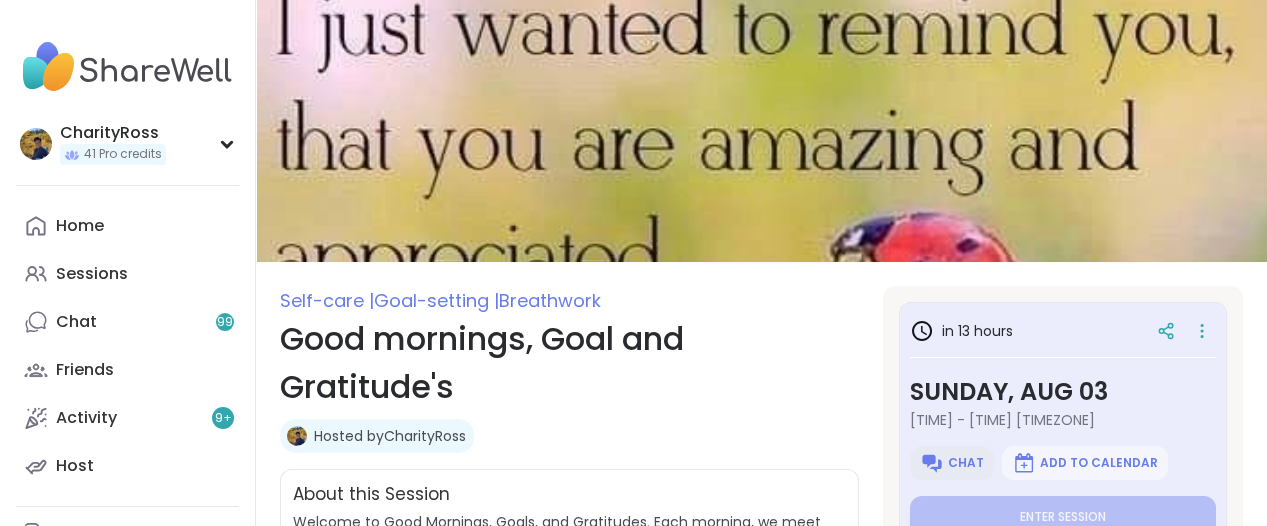 click at bounding box center (932, 463) 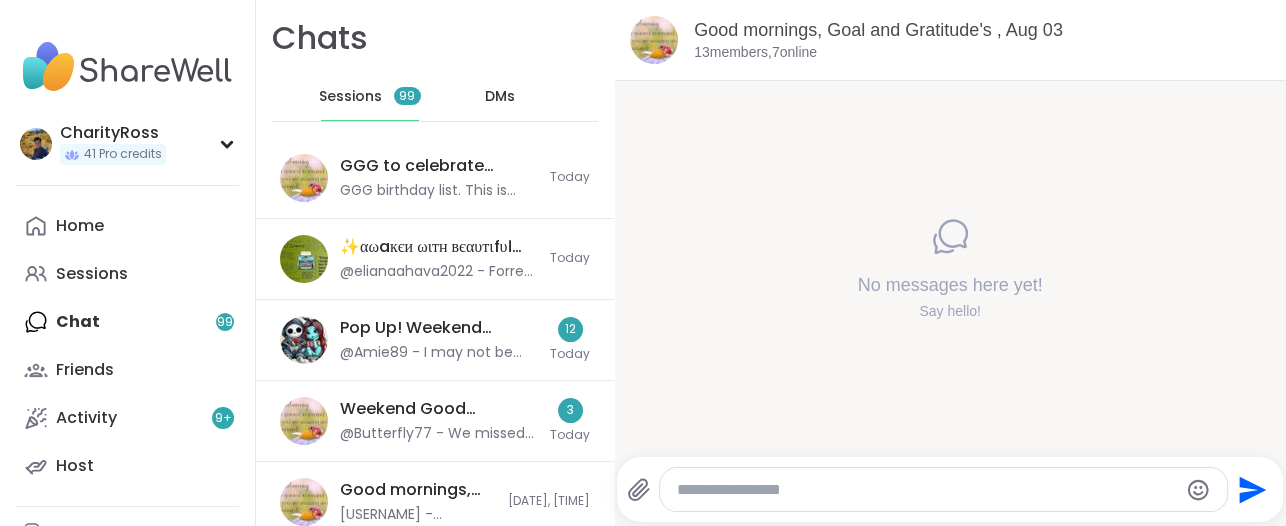 scroll, scrollTop: 0, scrollLeft: 0, axis: both 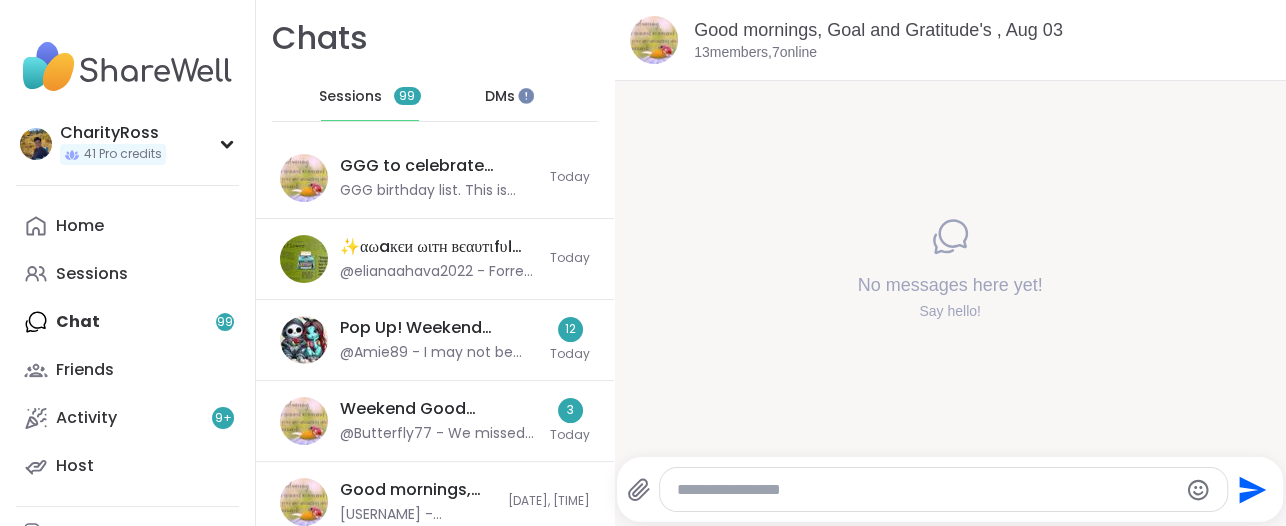 click at bounding box center (926, 490) 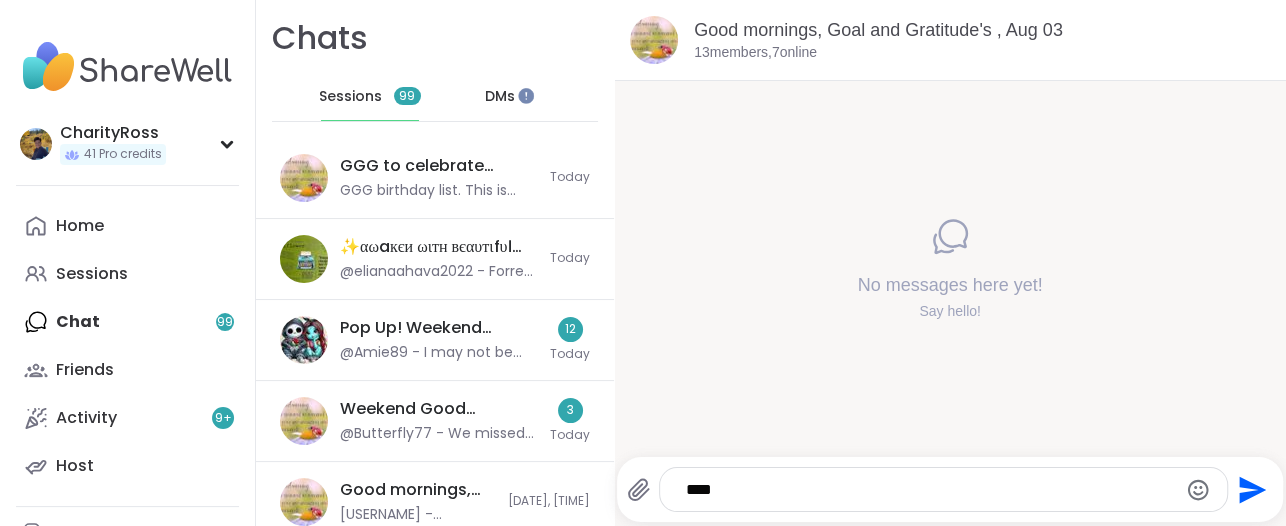 type on "*****" 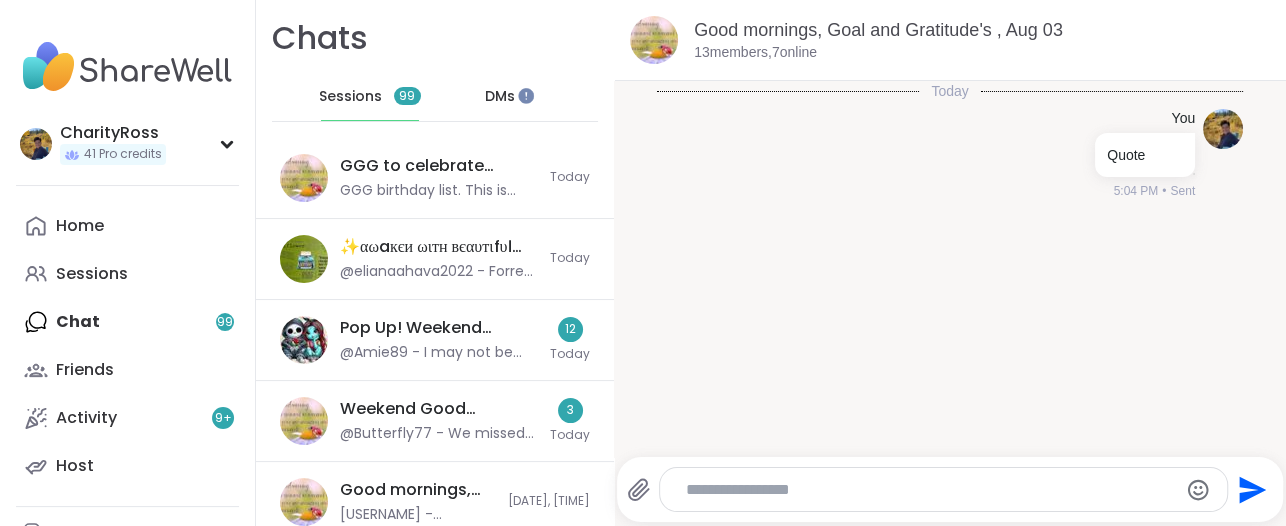 click at bounding box center [943, 489] 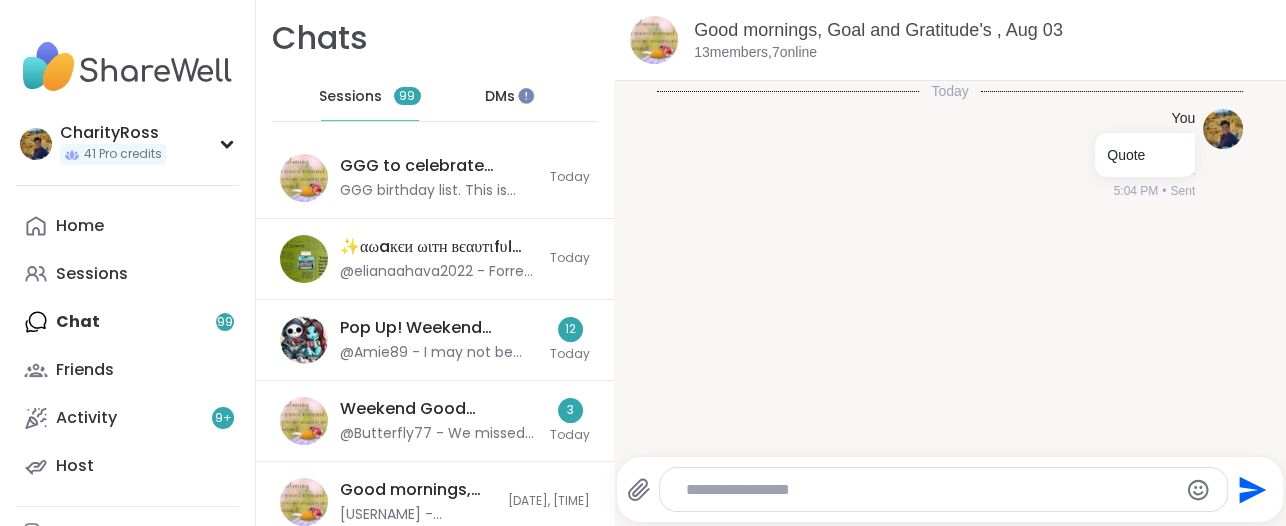 drag, startPoint x: 676, startPoint y: 482, endPoint x: 671, endPoint y: 491, distance: 10.29563 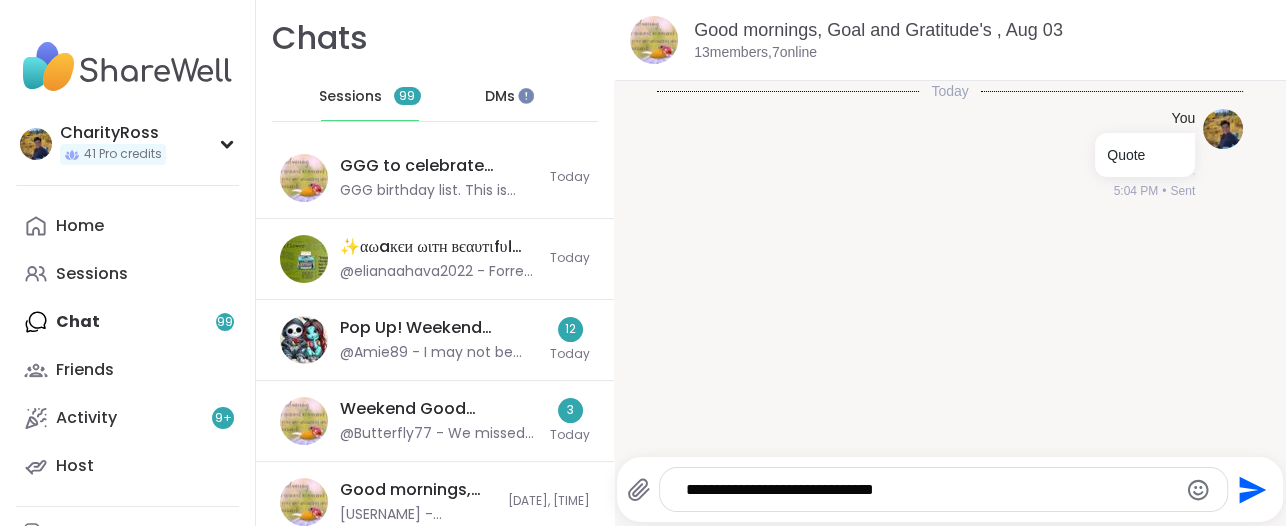 click 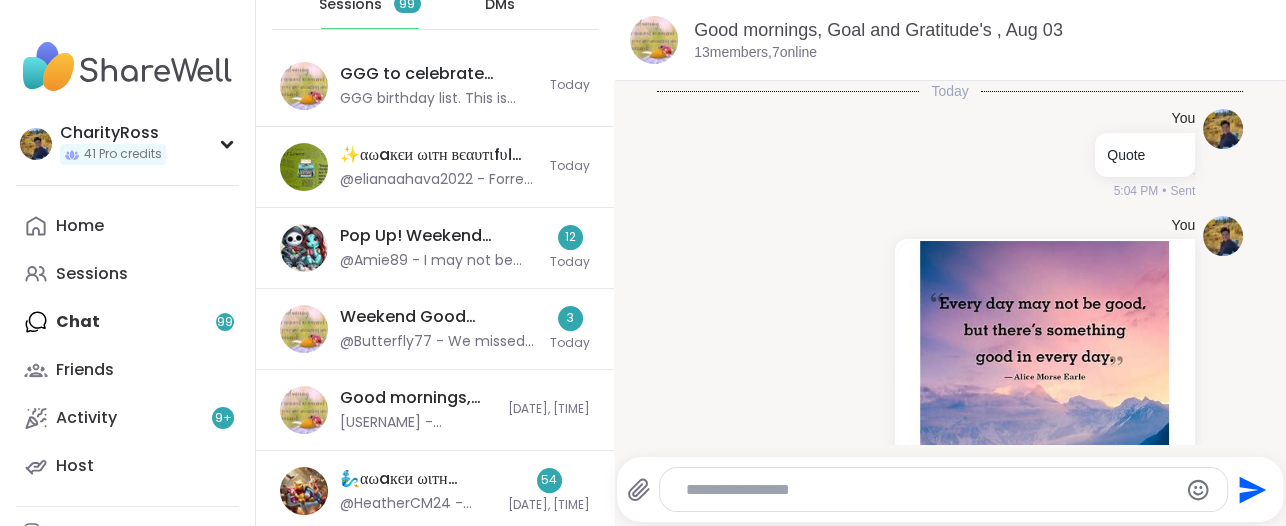 scroll, scrollTop: 125, scrollLeft: 0, axis: vertical 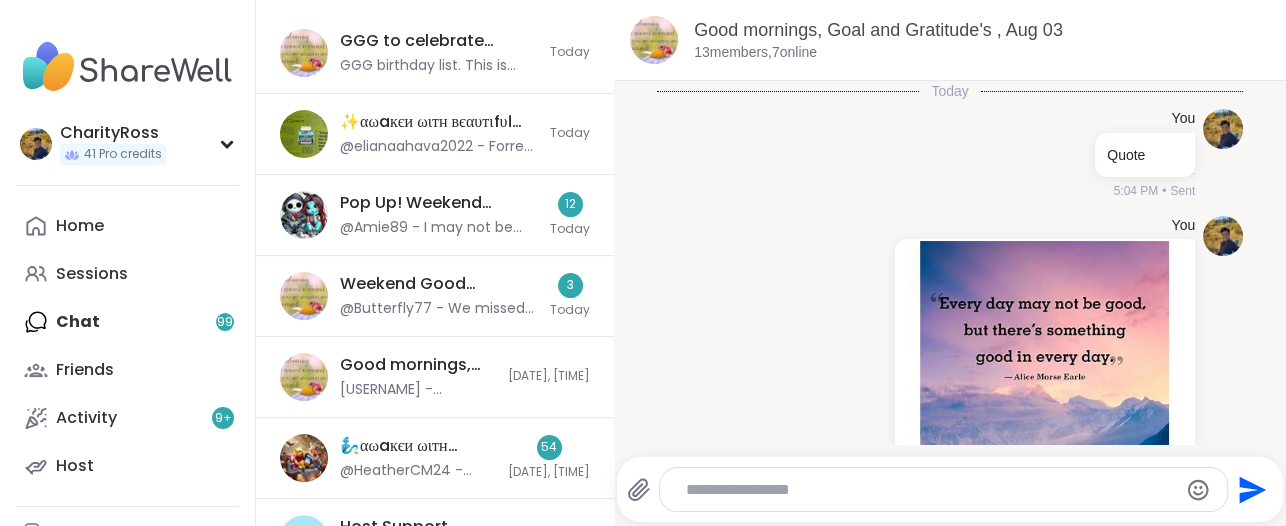 click at bounding box center [943, 489] 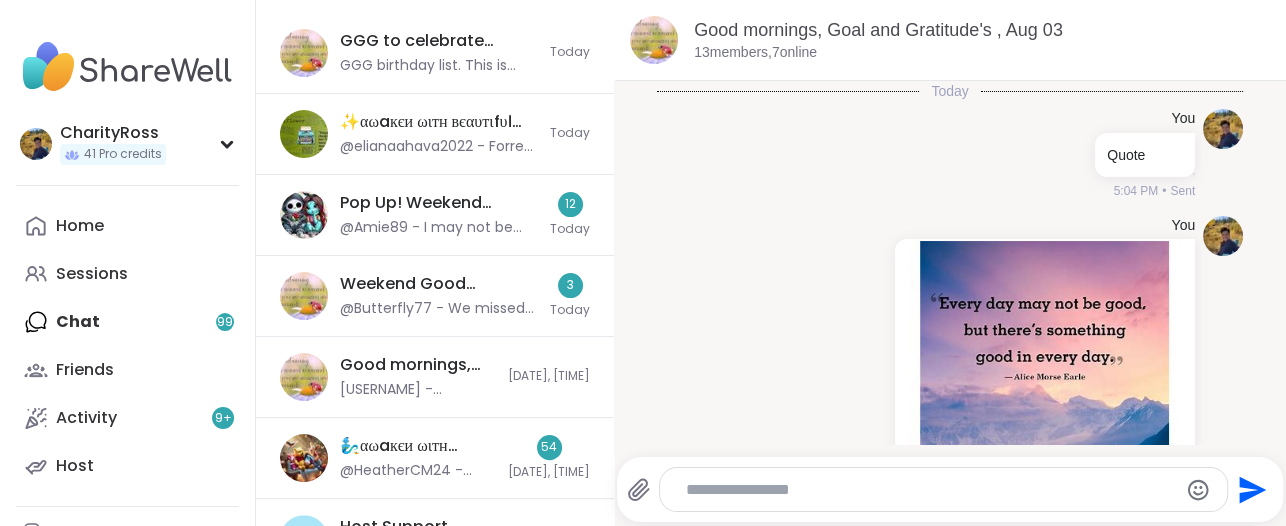 click at bounding box center [927, 490] 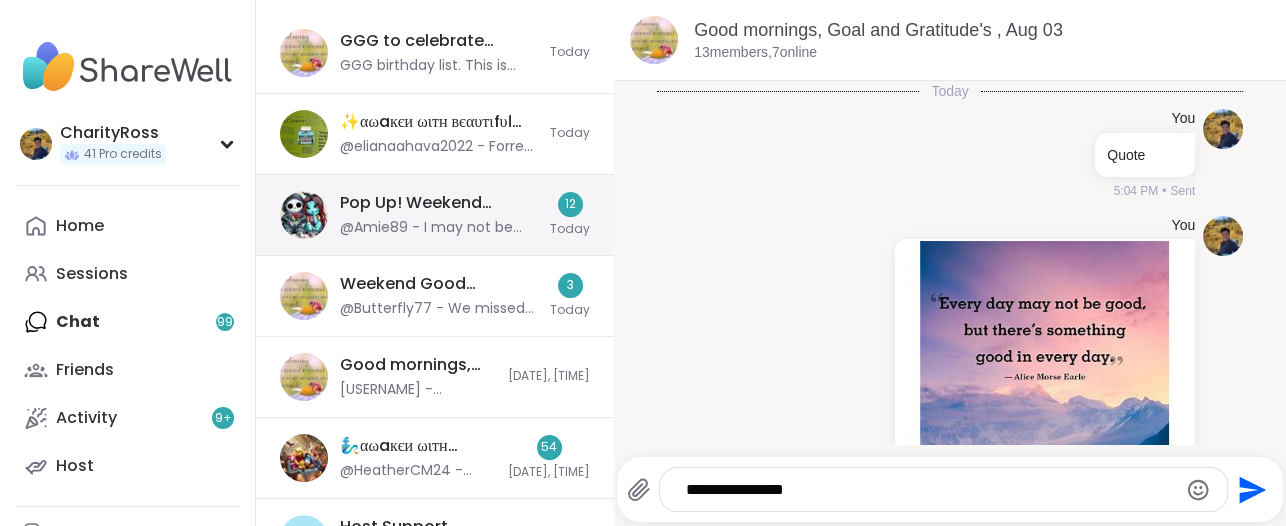 type on "**********" 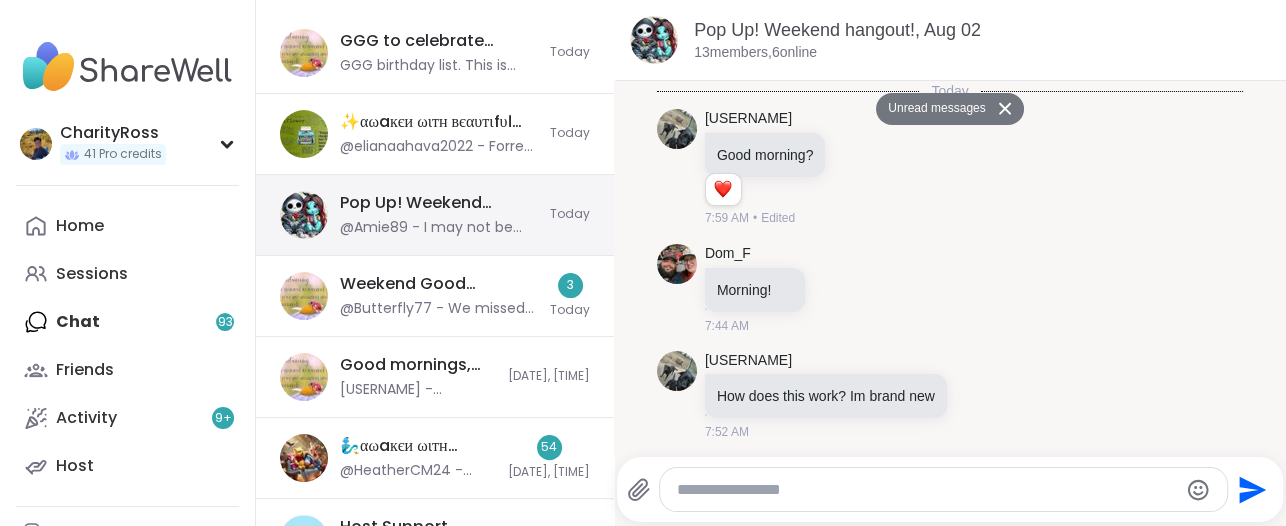 scroll, scrollTop: 12913, scrollLeft: 0, axis: vertical 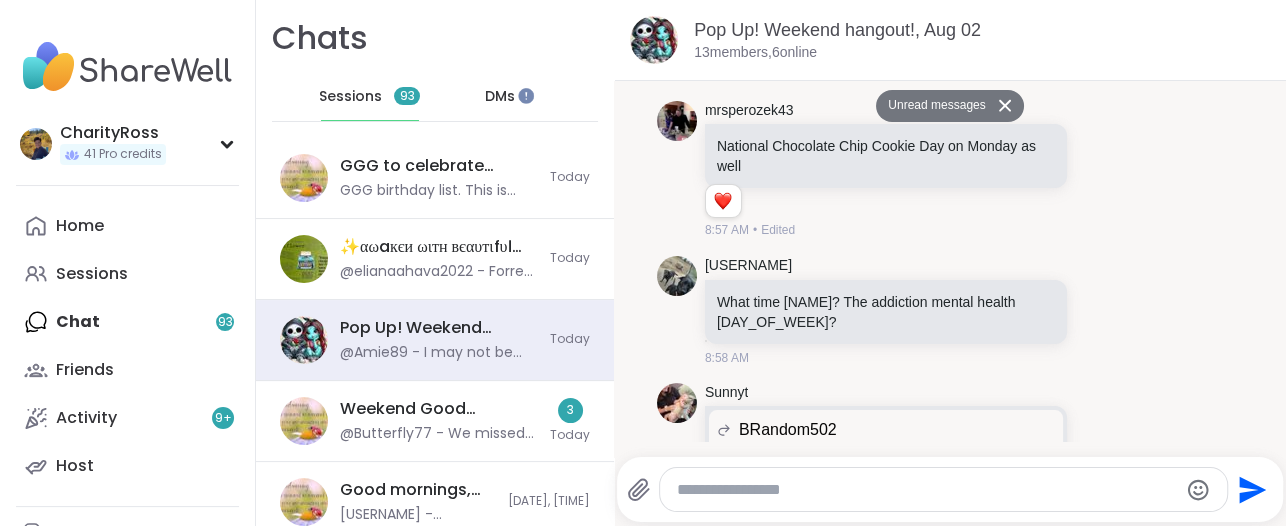 click at bounding box center [926, 490] 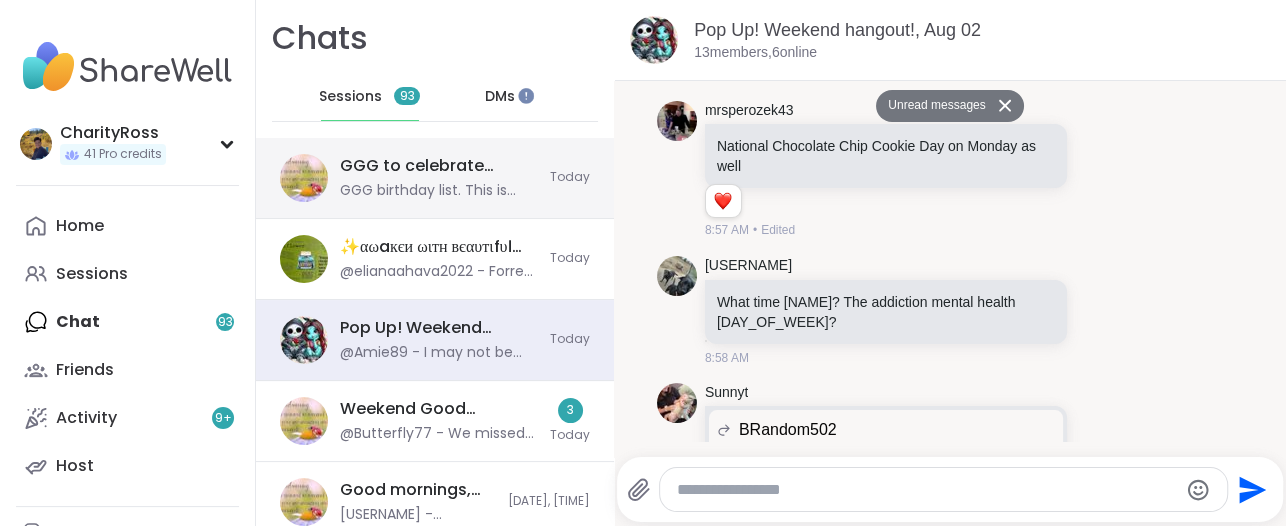 click on "GGG to celebrate [FIRST]'s Birthday, [MONTH] [DAY] [USERNAME] - I have created a GGG birthday list. This is what I have so far. [FIRST] - March 5th,
[FIRST] - March 24th,
[FIRST] - April 1st,
[FIRST] - June 24th,
[FIRST] - July 6th,
[FIRST] - August 4th,
[FIRST] - September 15th,
[FIRST] - October 11th,
[FIRST] - November 19th" at bounding box center (439, 178) 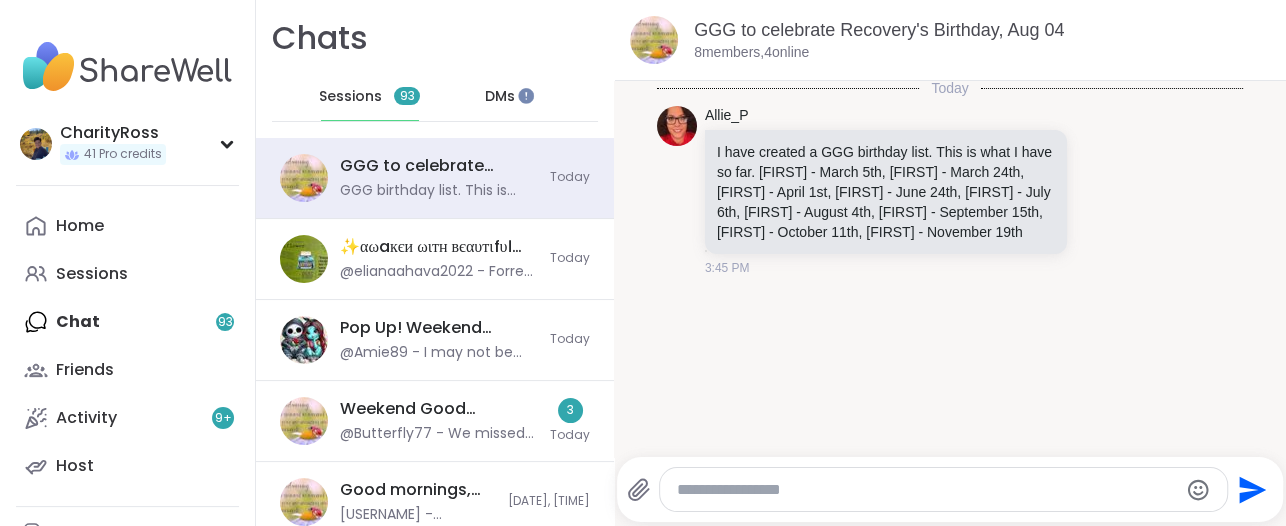 scroll, scrollTop: 0, scrollLeft: 0, axis: both 